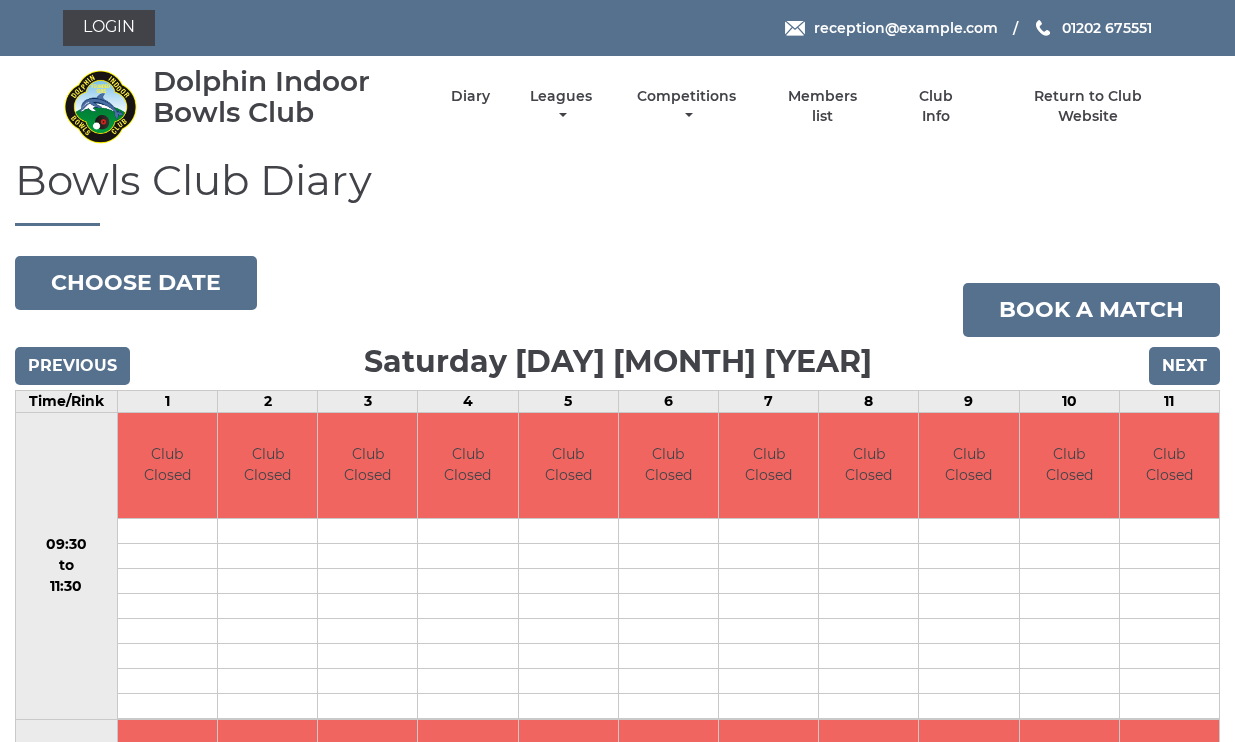 scroll, scrollTop: 0, scrollLeft: 0, axis: both 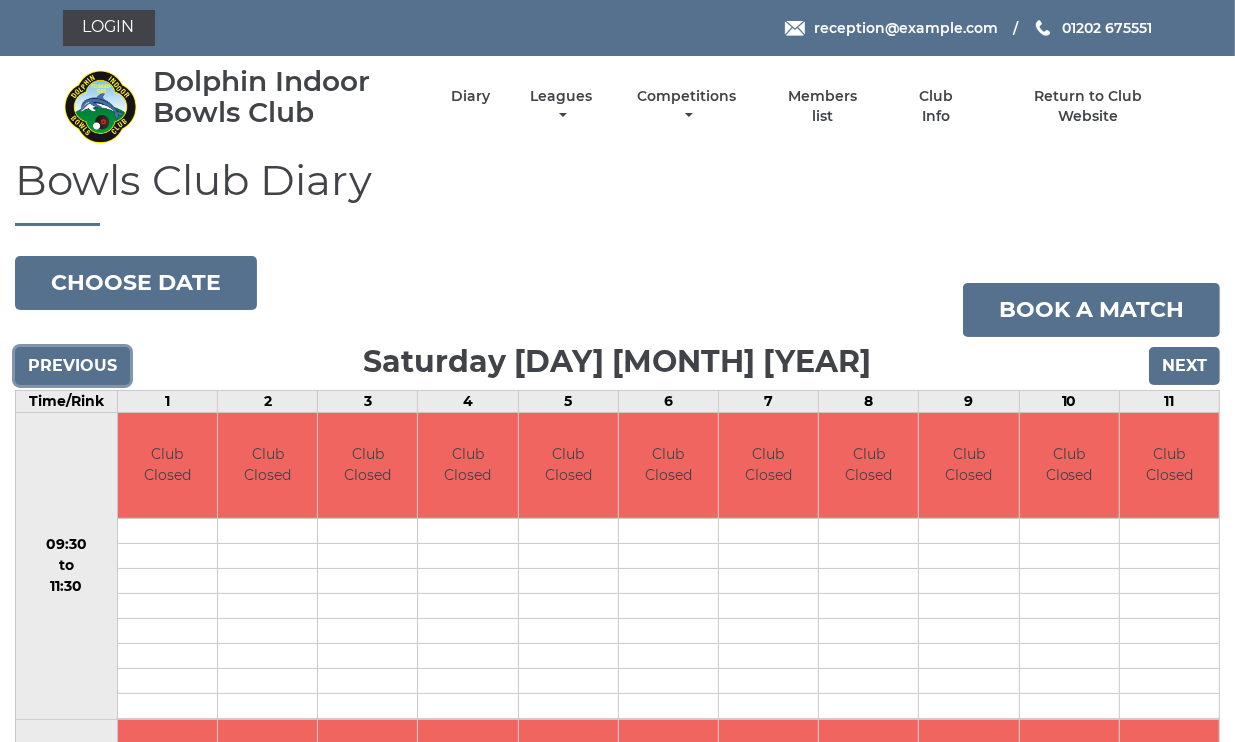click on "Previous" at bounding box center (72, 366) 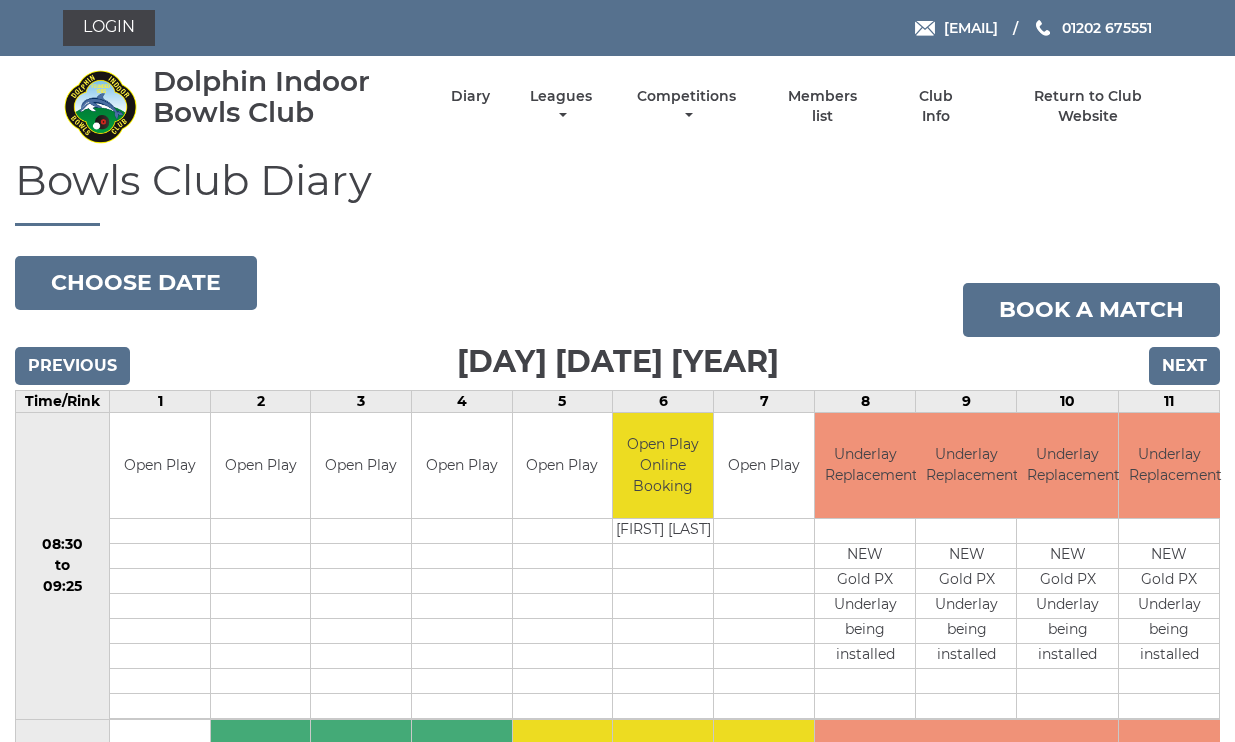 scroll, scrollTop: 0, scrollLeft: 0, axis: both 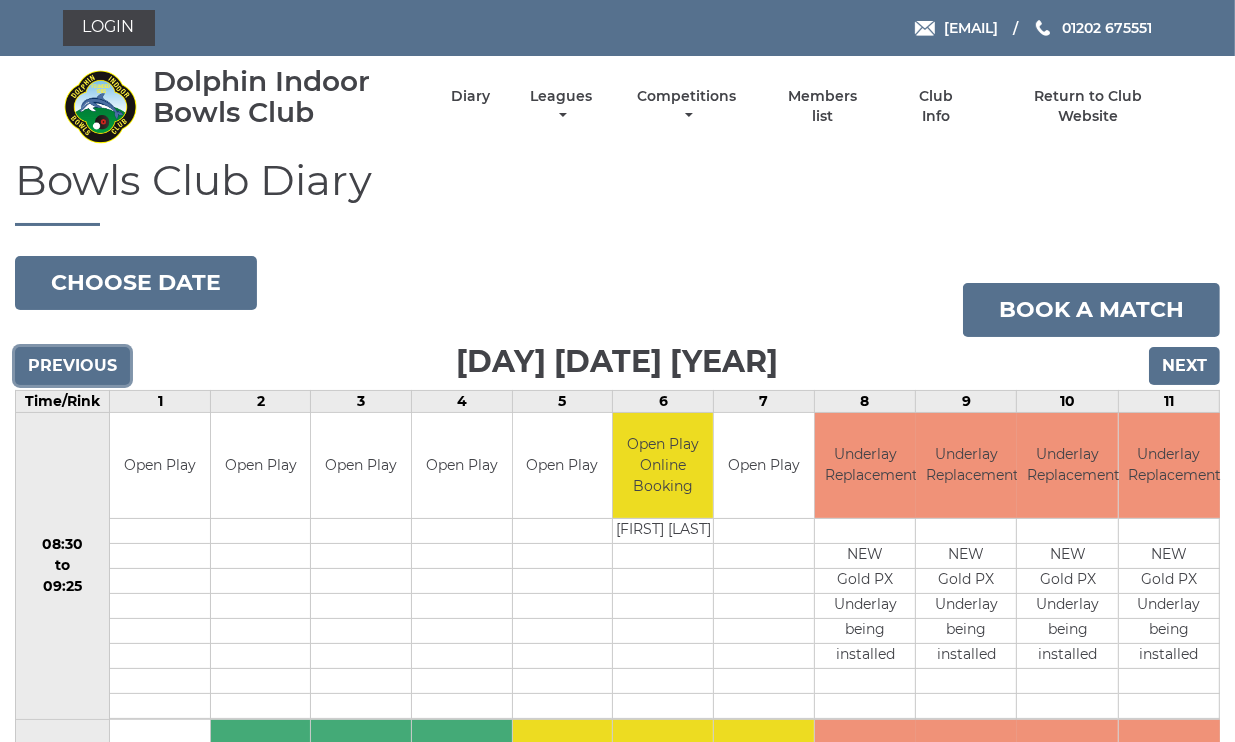 click on "Previous" at bounding box center [72, 366] 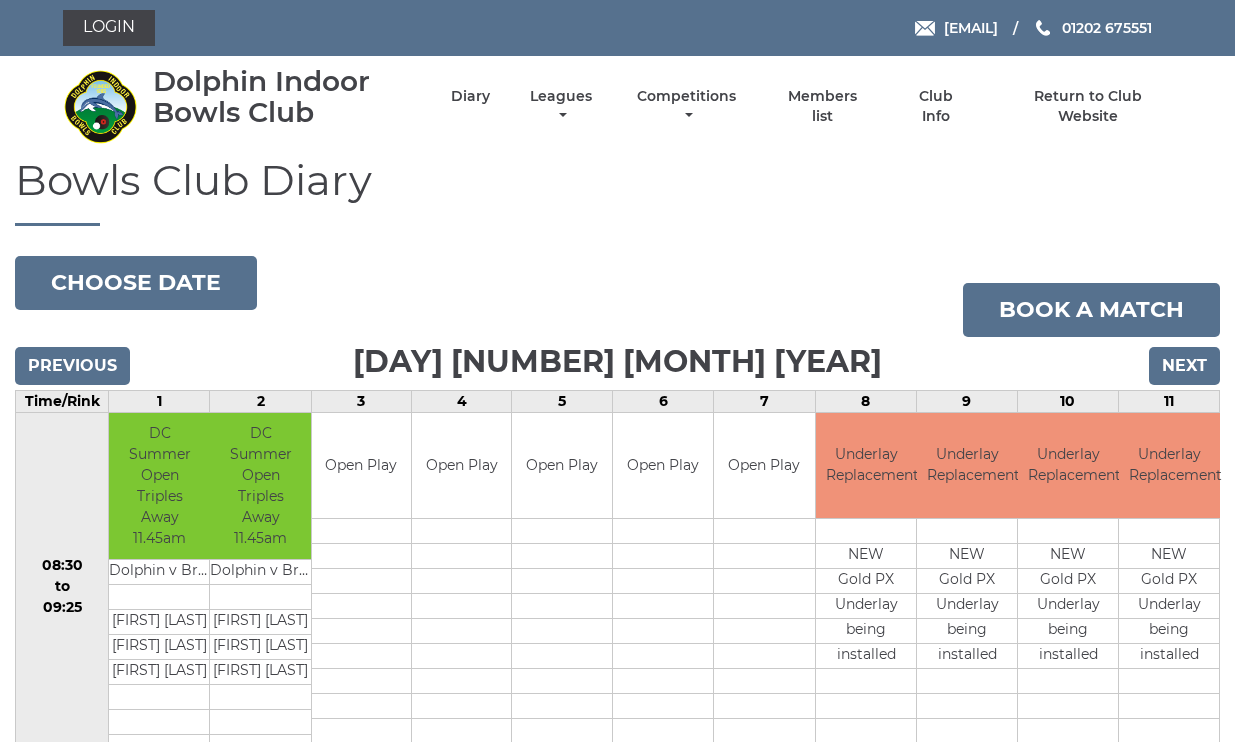 scroll, scrollTop: 0, scrollLeft: 0, axis: both 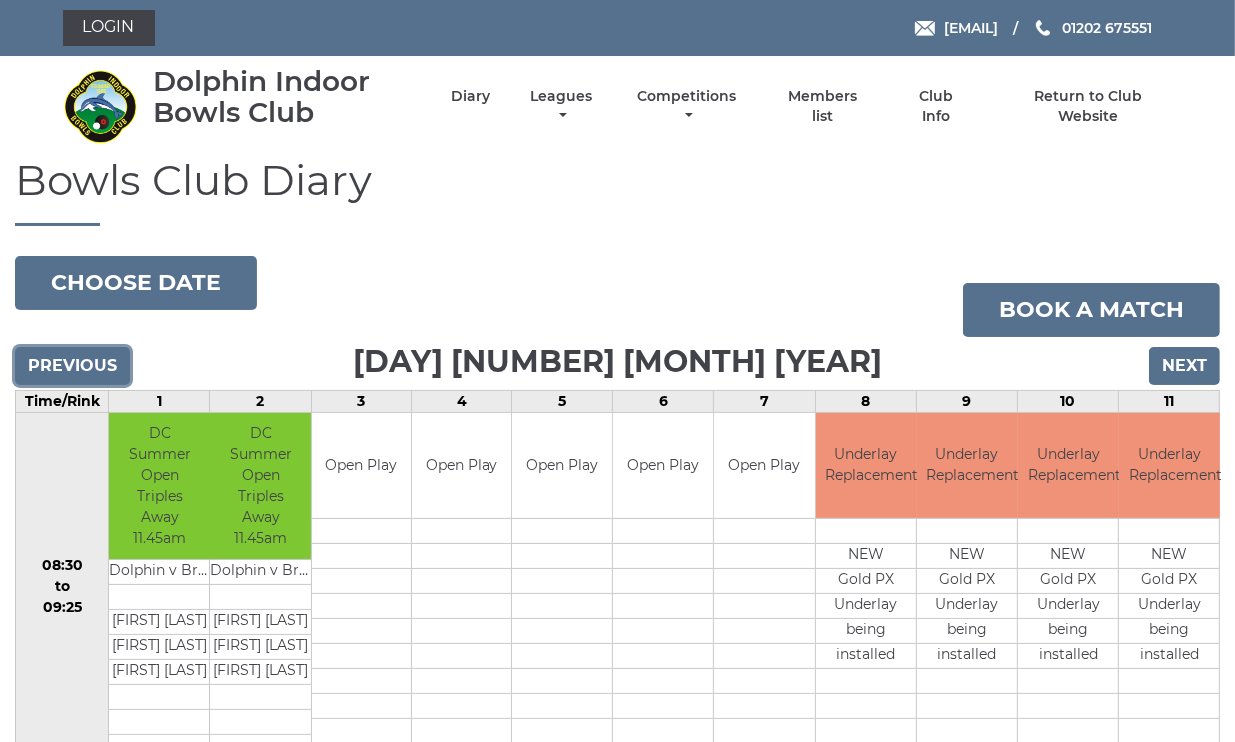 click on "Previous" at bounding box center [72, 366] 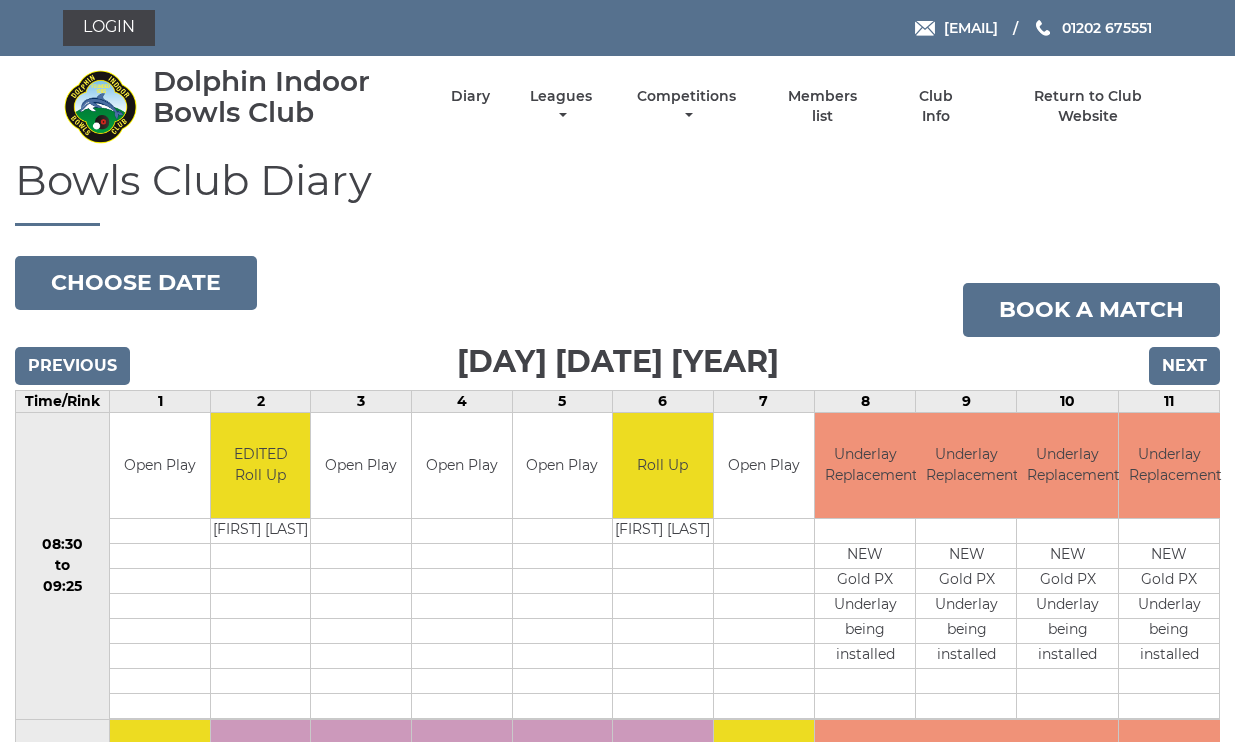 scroll, scrollTop: 0, scrollLeft: 0, axis: both 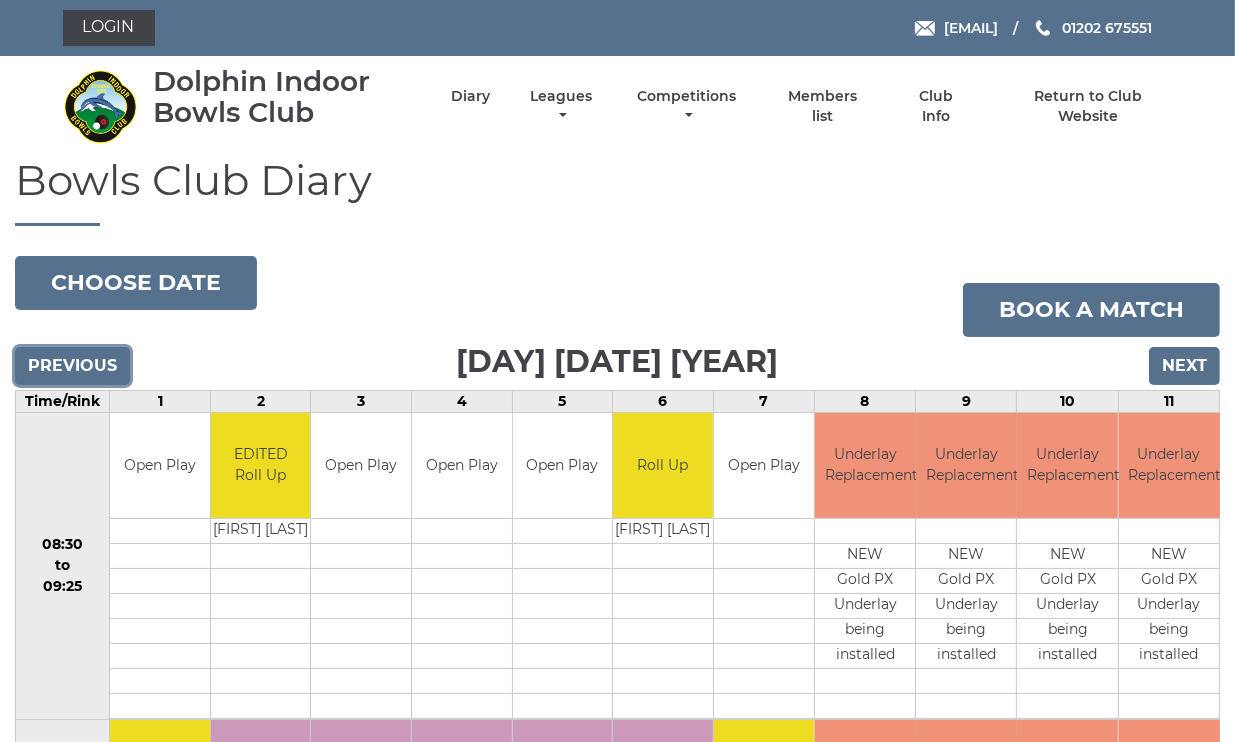 click on "Previous" at bounding box center (72, 366) 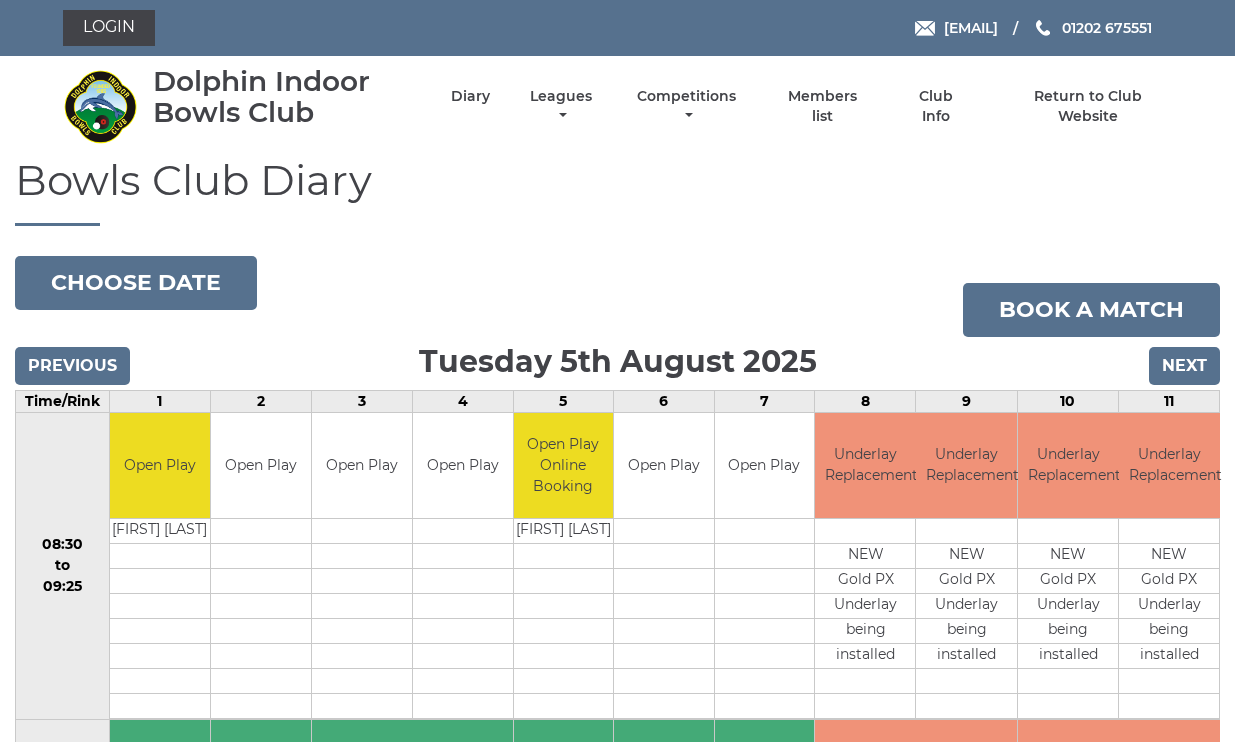 scroll, scrollTop: 0, scrollLeft: 0, axis: both 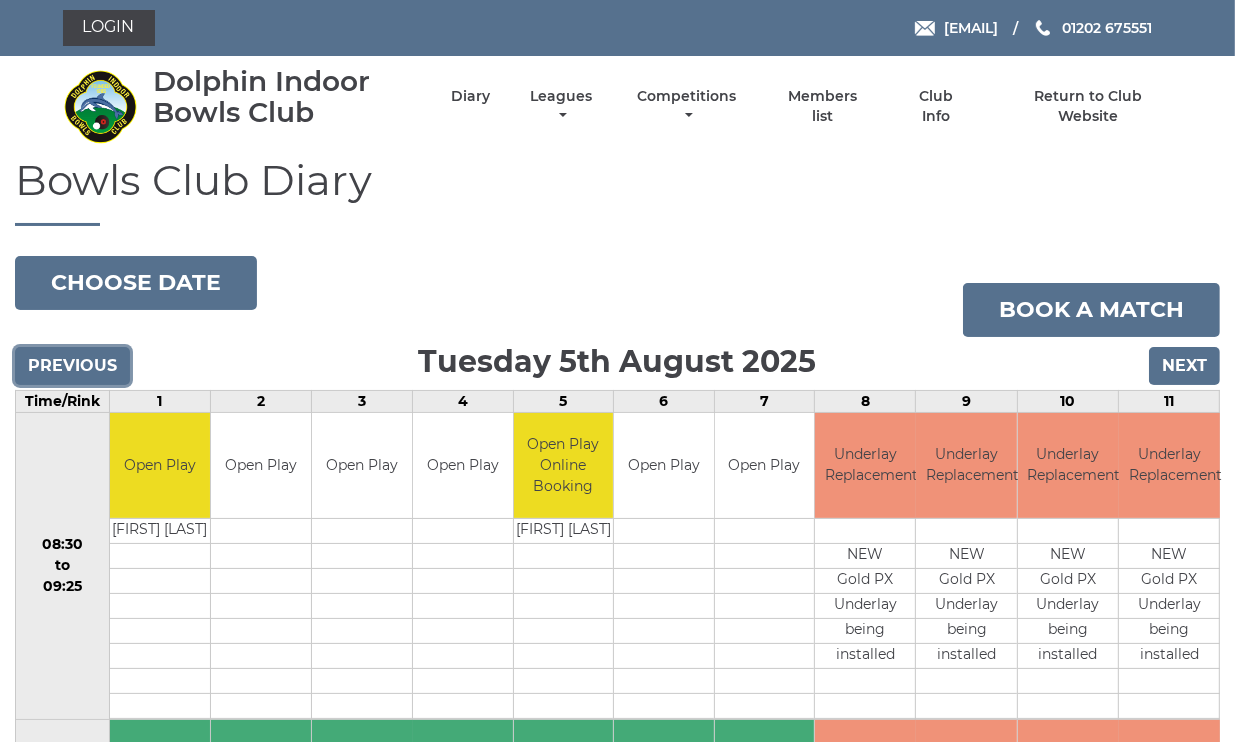 click on "Previous" at bounding box center (72, 366) 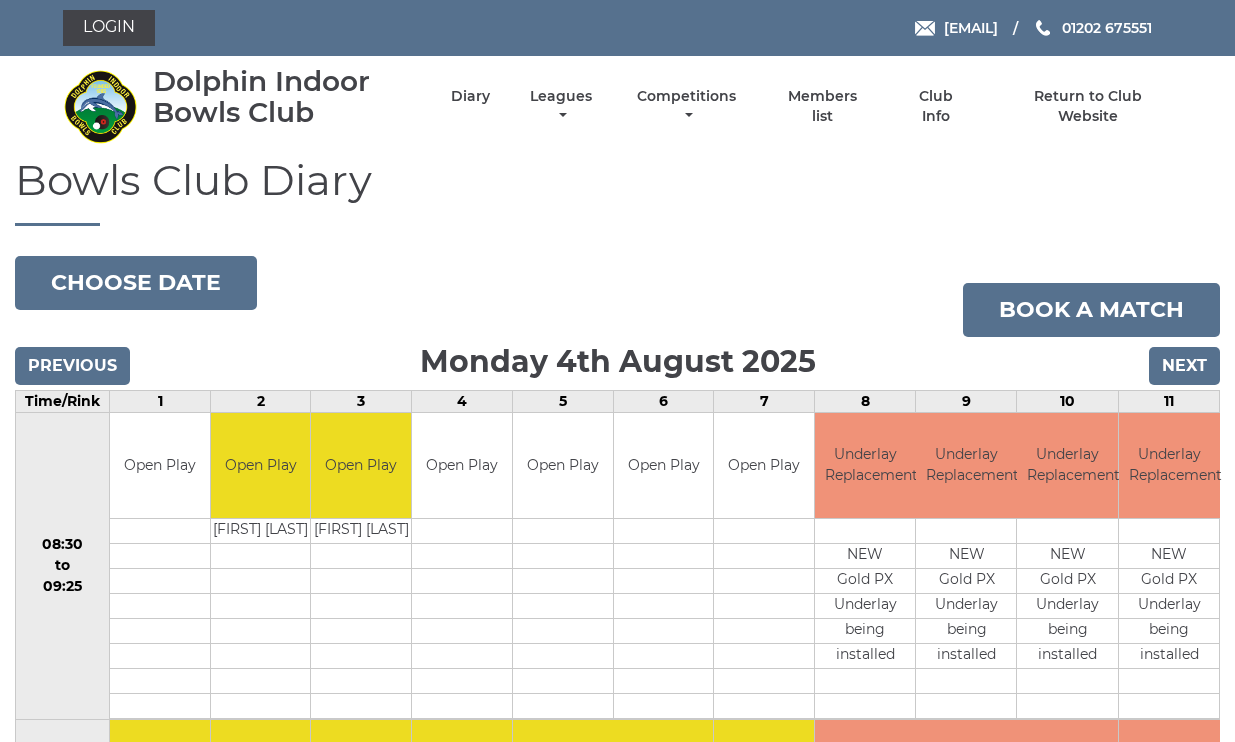 scroll, scrollTop: 0, scrollLeft: 0, axis: both 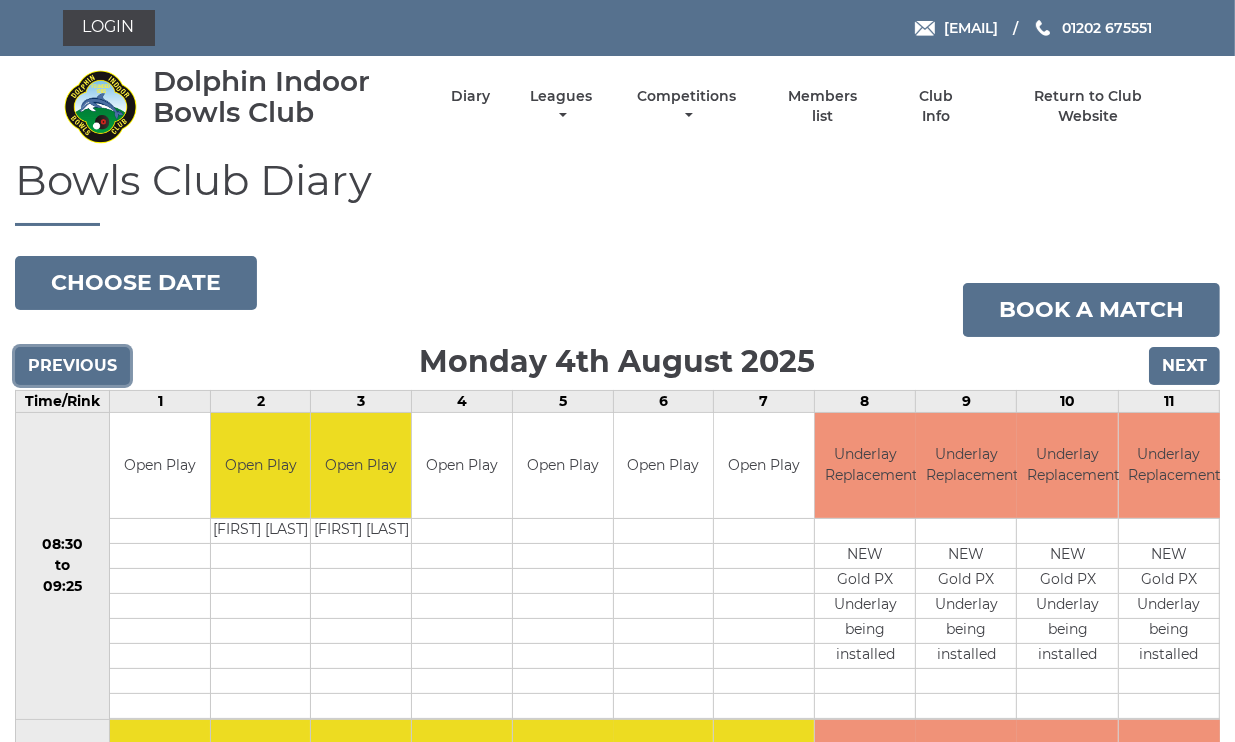 click on "Previous" at bounding box center [72, 366] 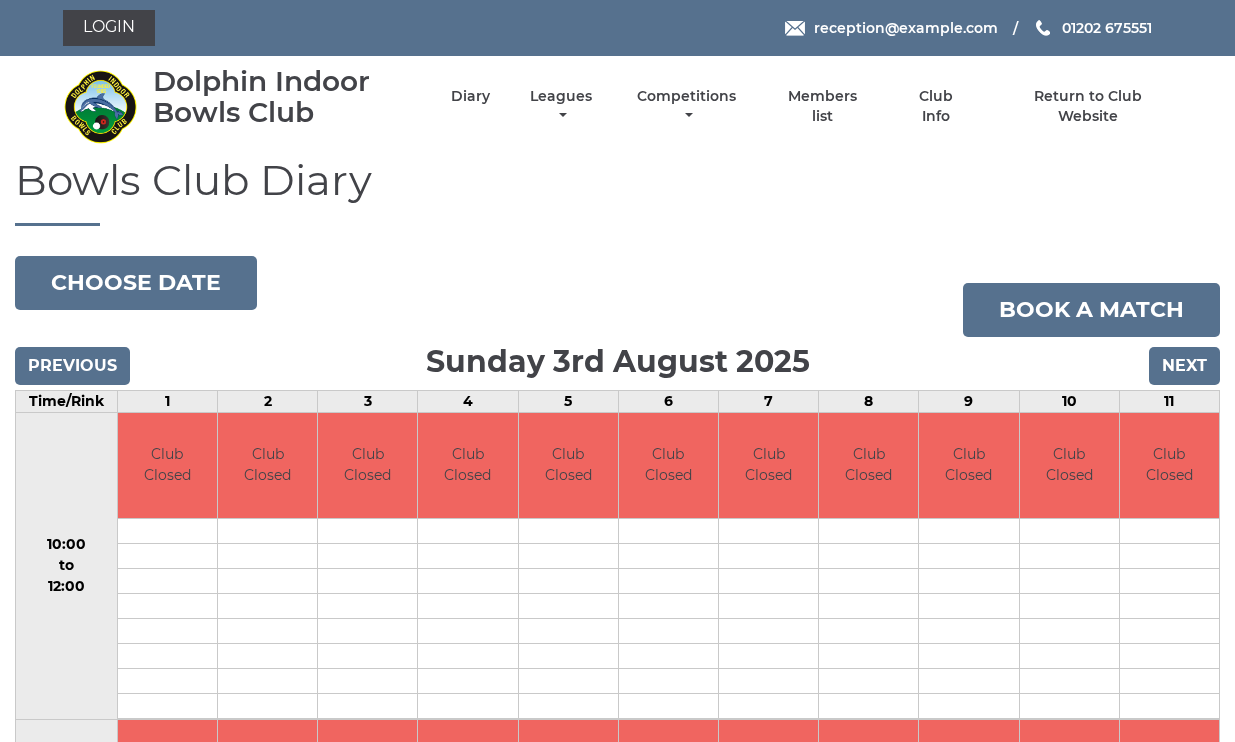 scroll, scrollTop: 0, scrollLeft: 0, axis: both 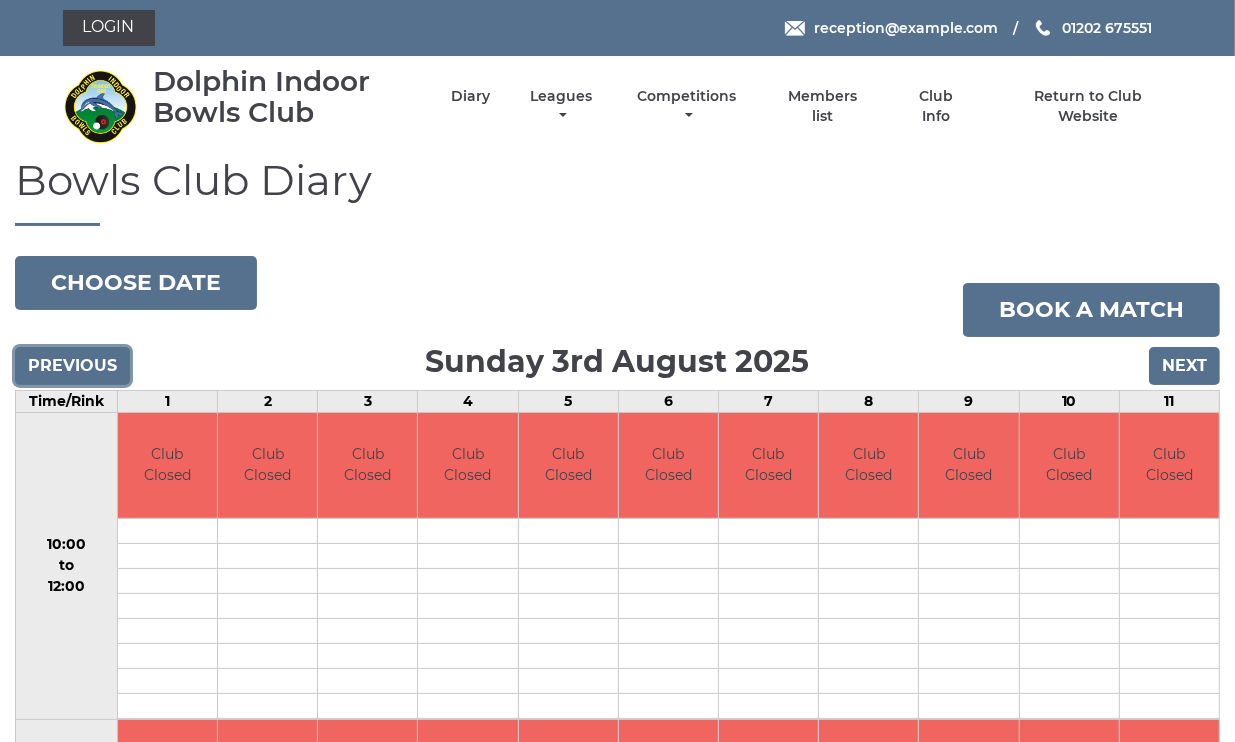 click on "Previous" at bounding box center [72, 366] 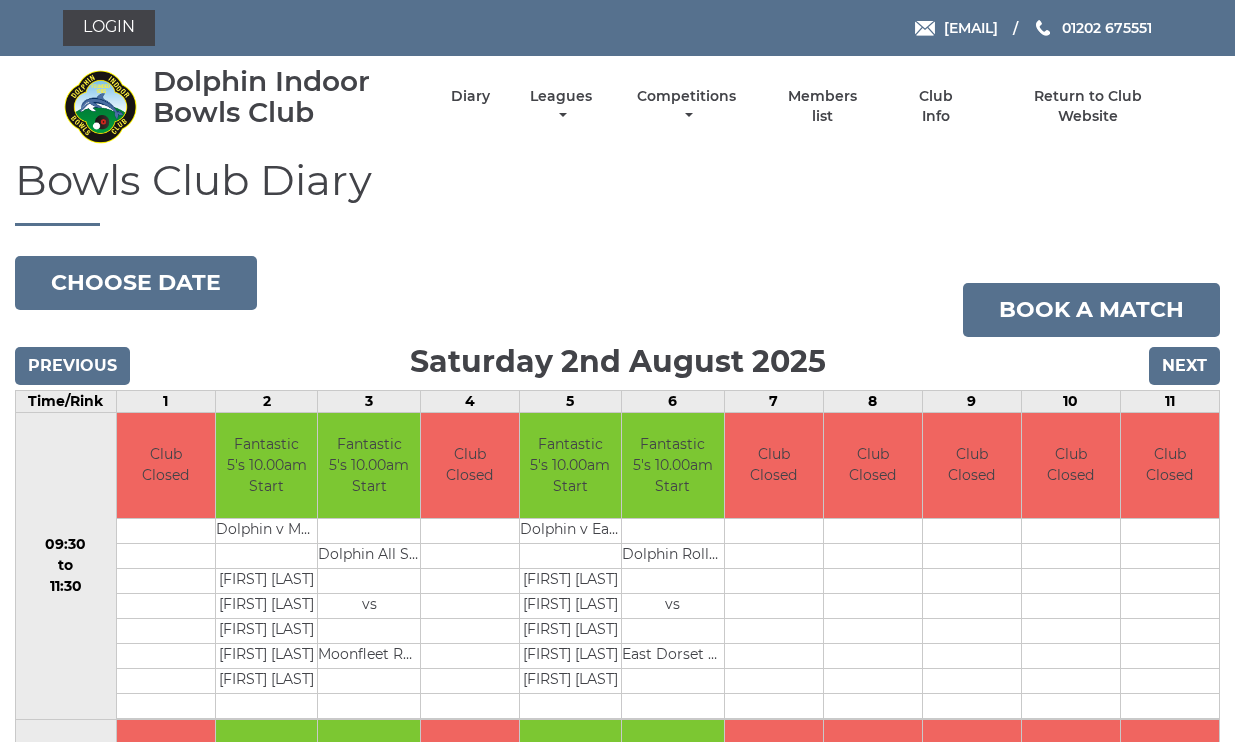 scroll, scrollTop: 0, scrollLeft: 0, axis: both 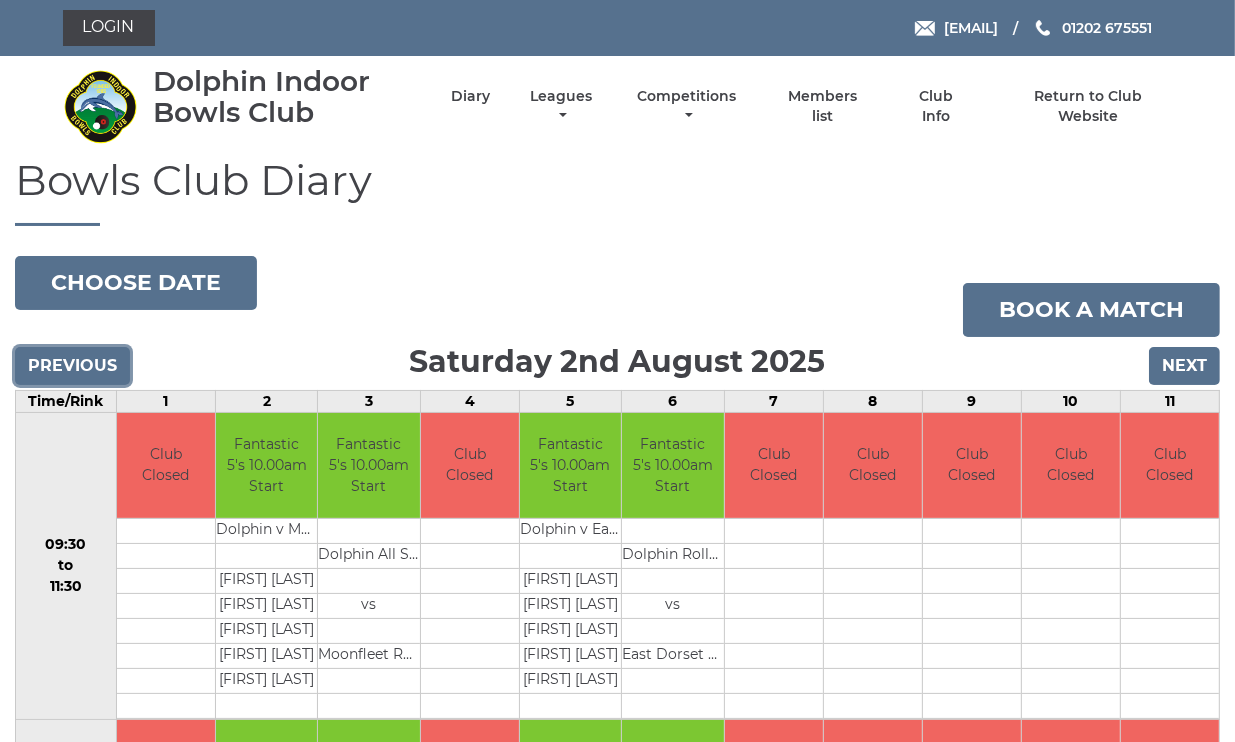 click on "Previous" at bounding box center (72, 366) 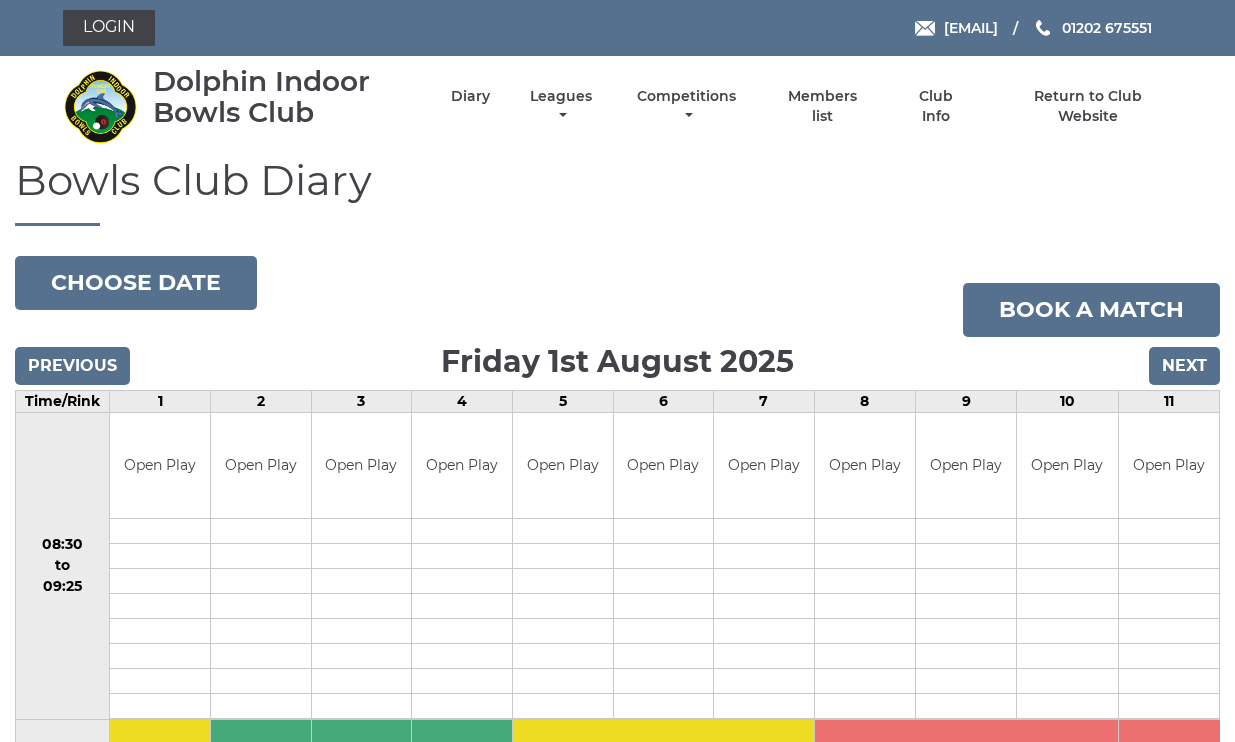 scroll, scrollTop: 0, scrollLeft: 0, axis: both 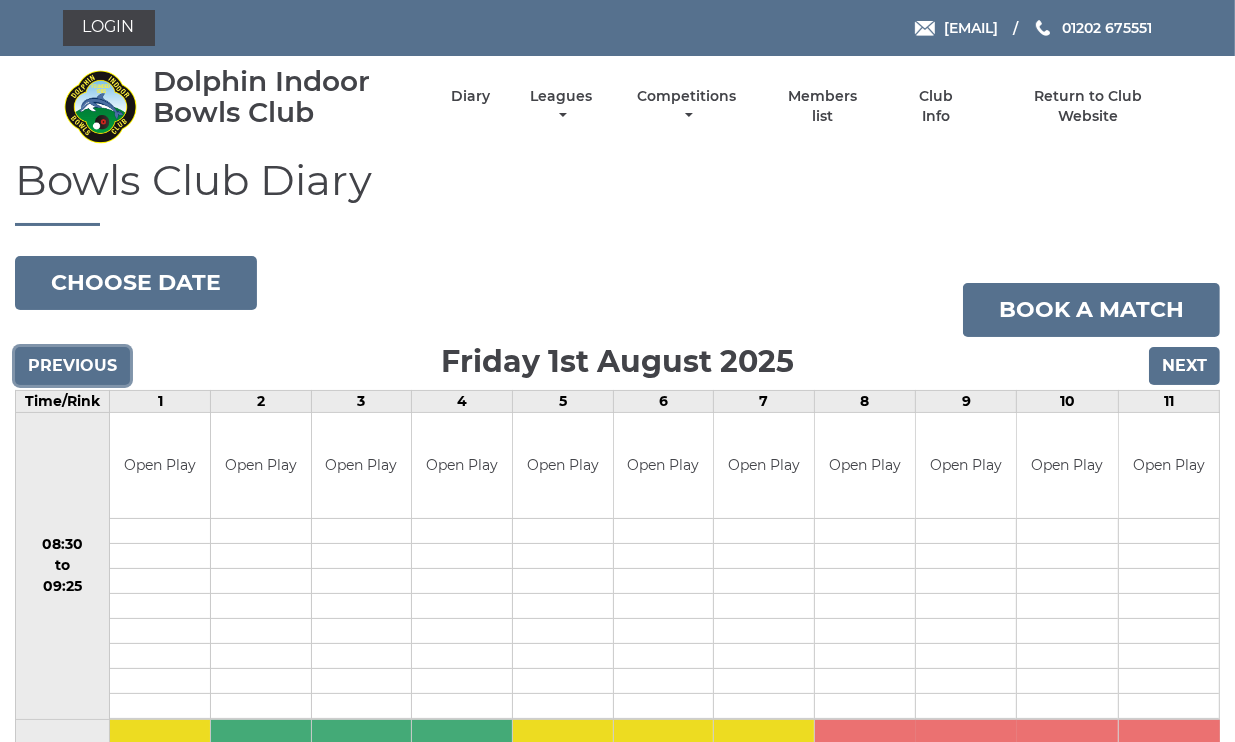 click on "Previous" at bounding box center (72, 366) 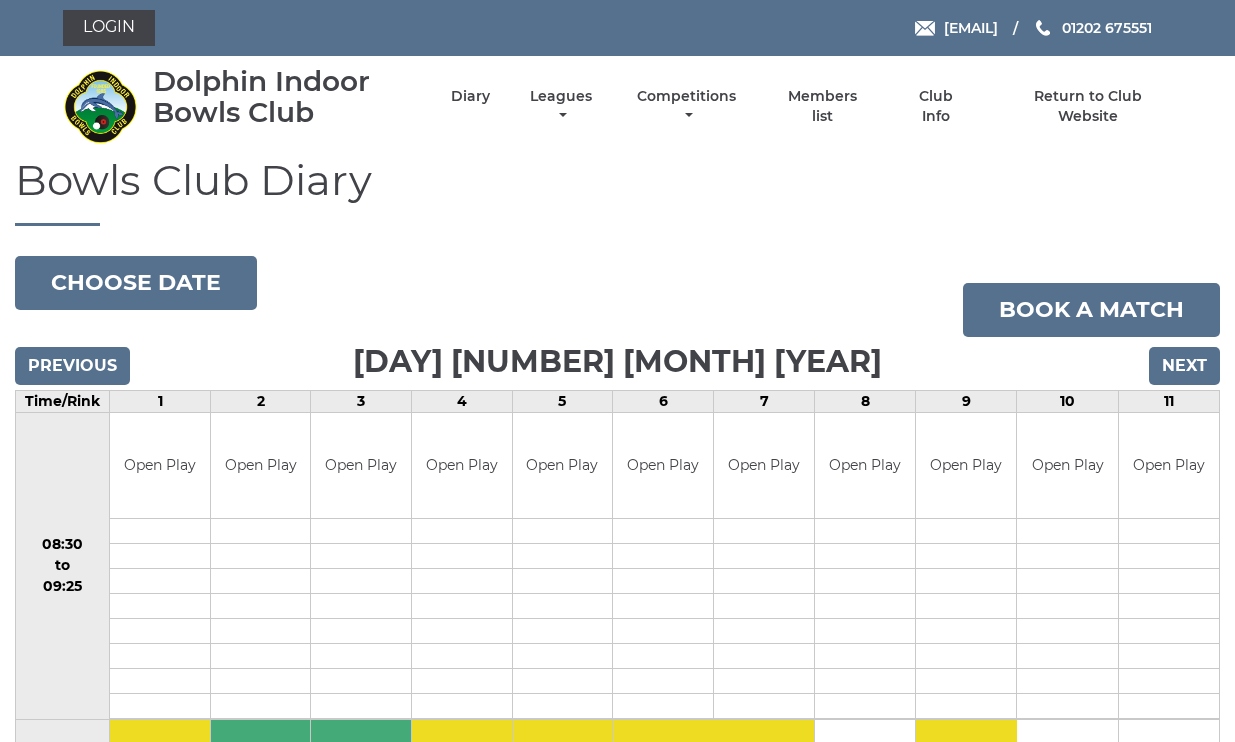 scroll, scrollTop: 0, scrollLeft: 0, axis: both 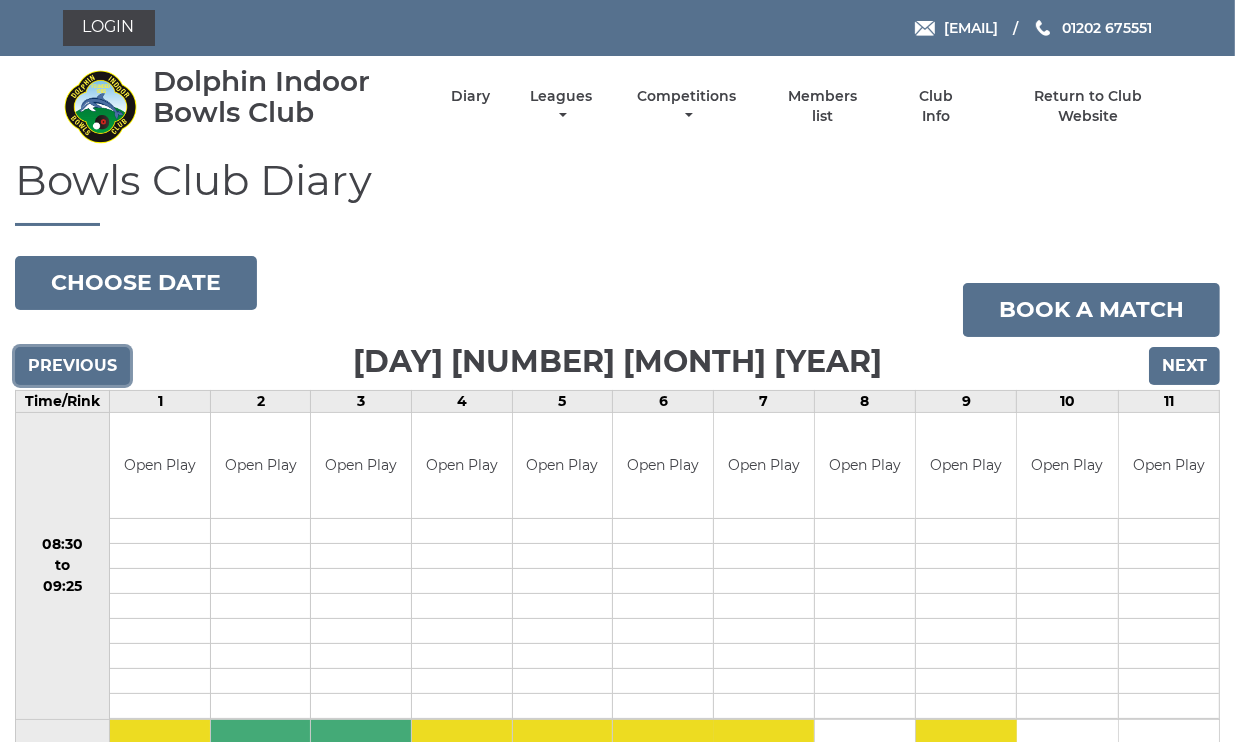 click on "Previous" at bounding box center (72, 366) 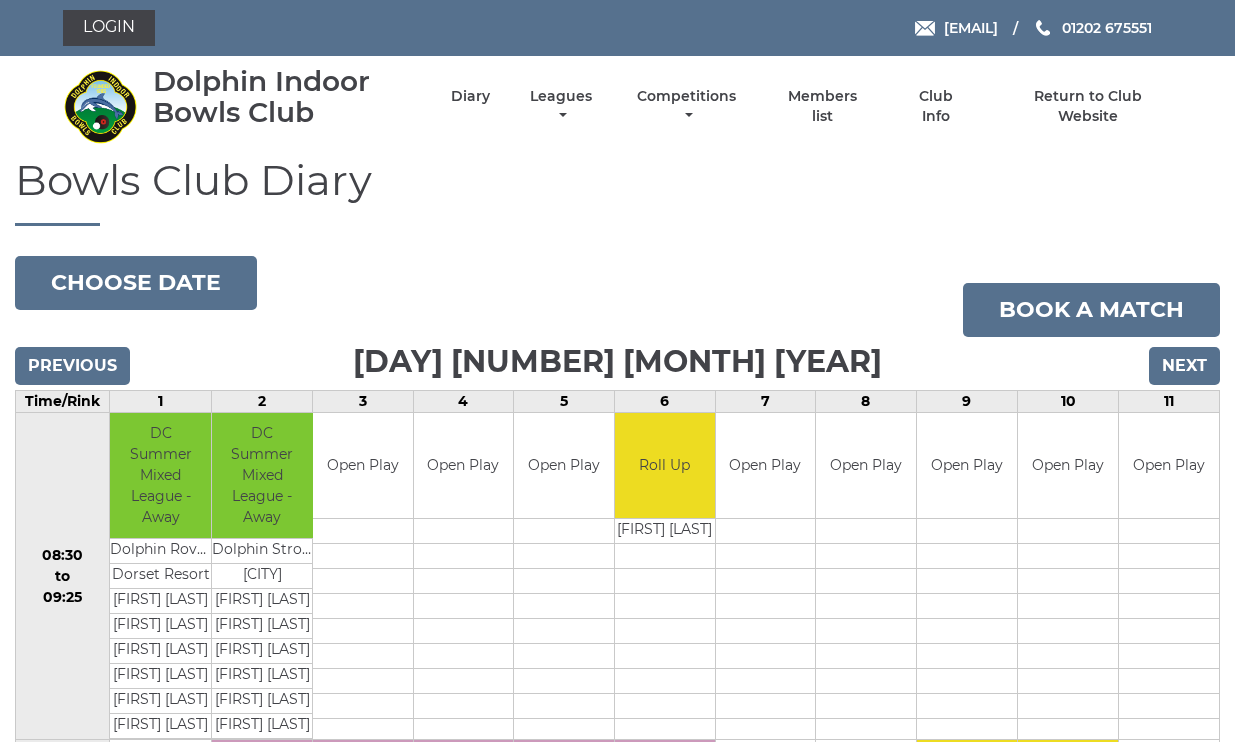scroll, scrollTop: 0, scrollLeft: 0, axis: both 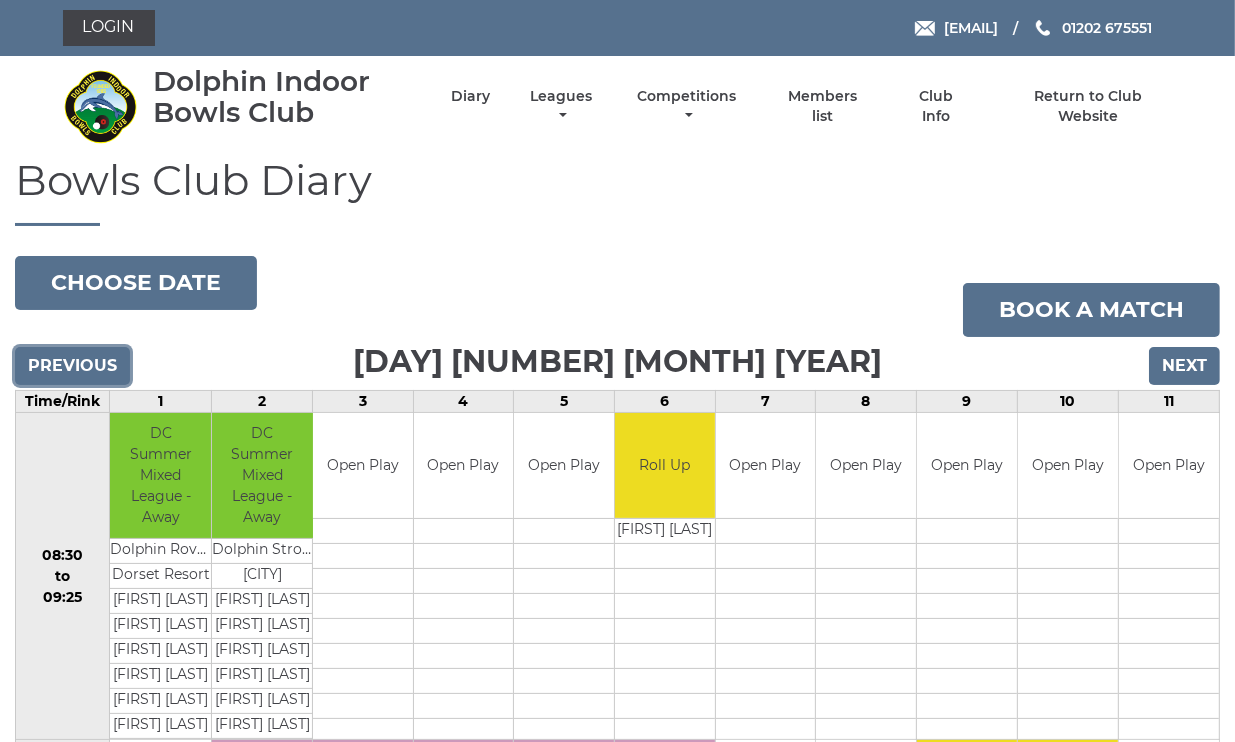 click on "Previous" at bounding box center (72, 366) 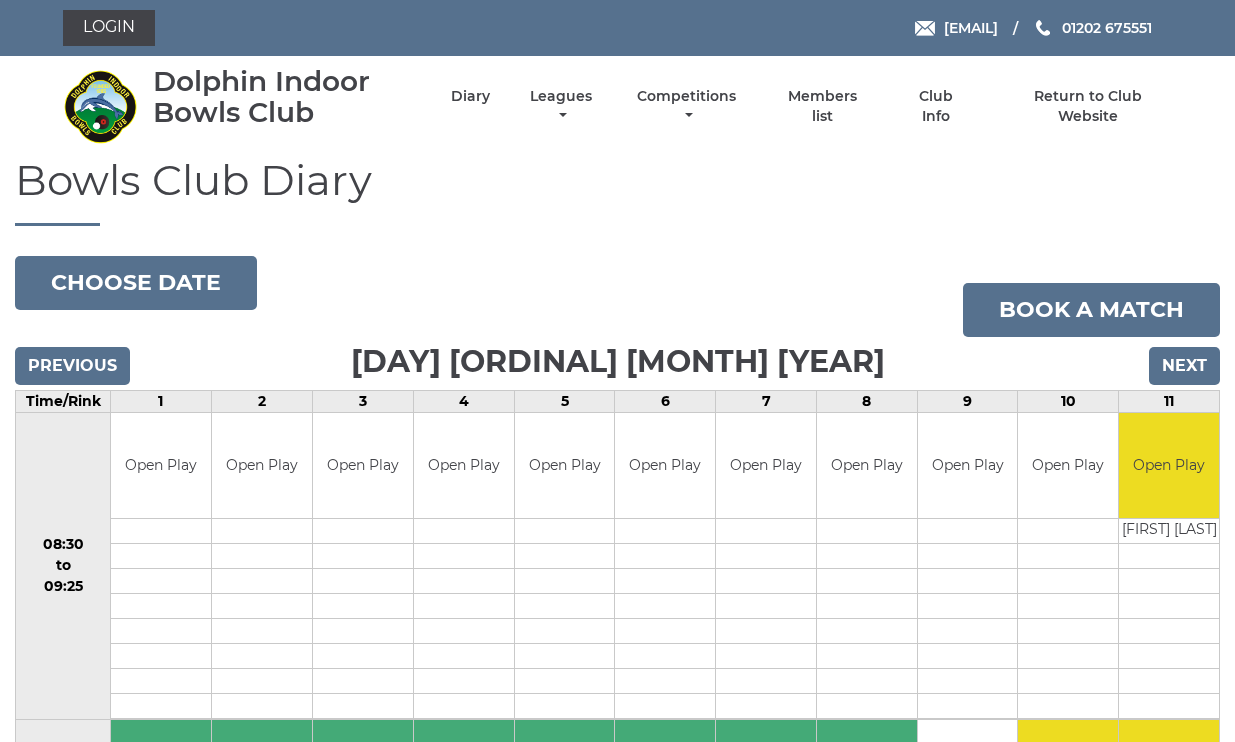 scroll, scrollTop: 0, scrollLeft: 0, axis: both 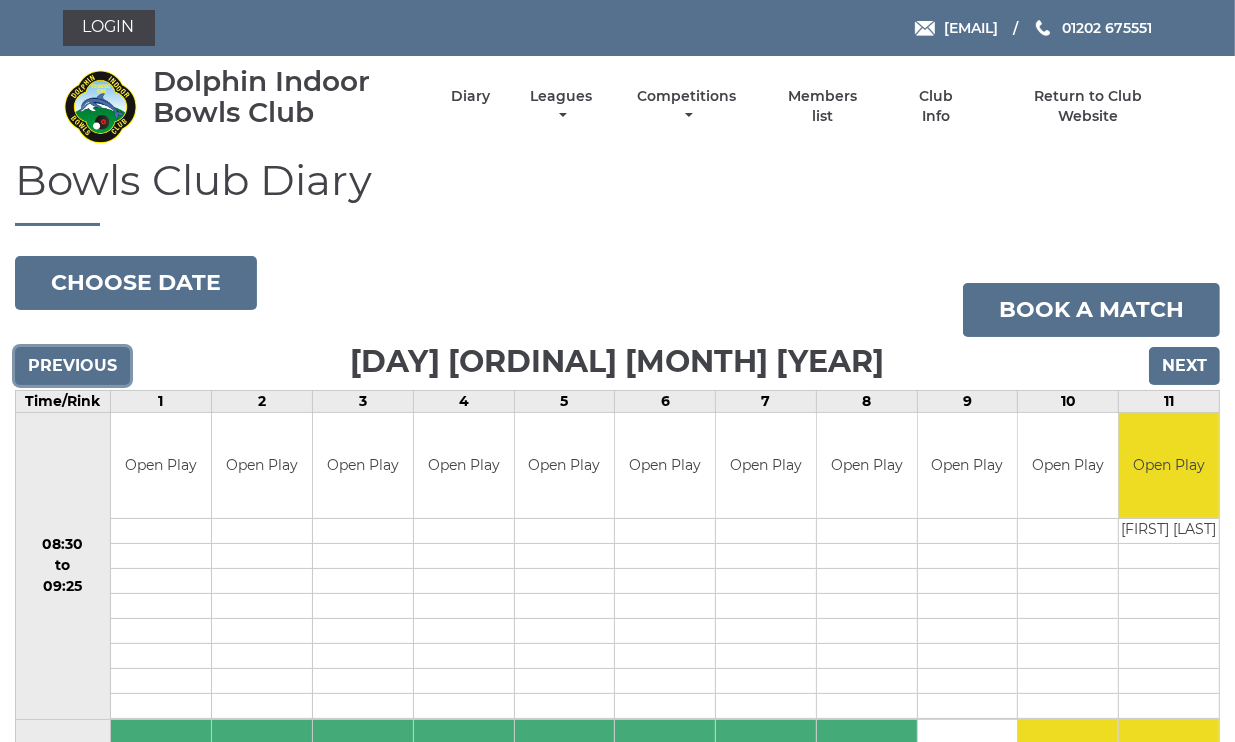 click on "Previous" at bounding box center (72, 366) 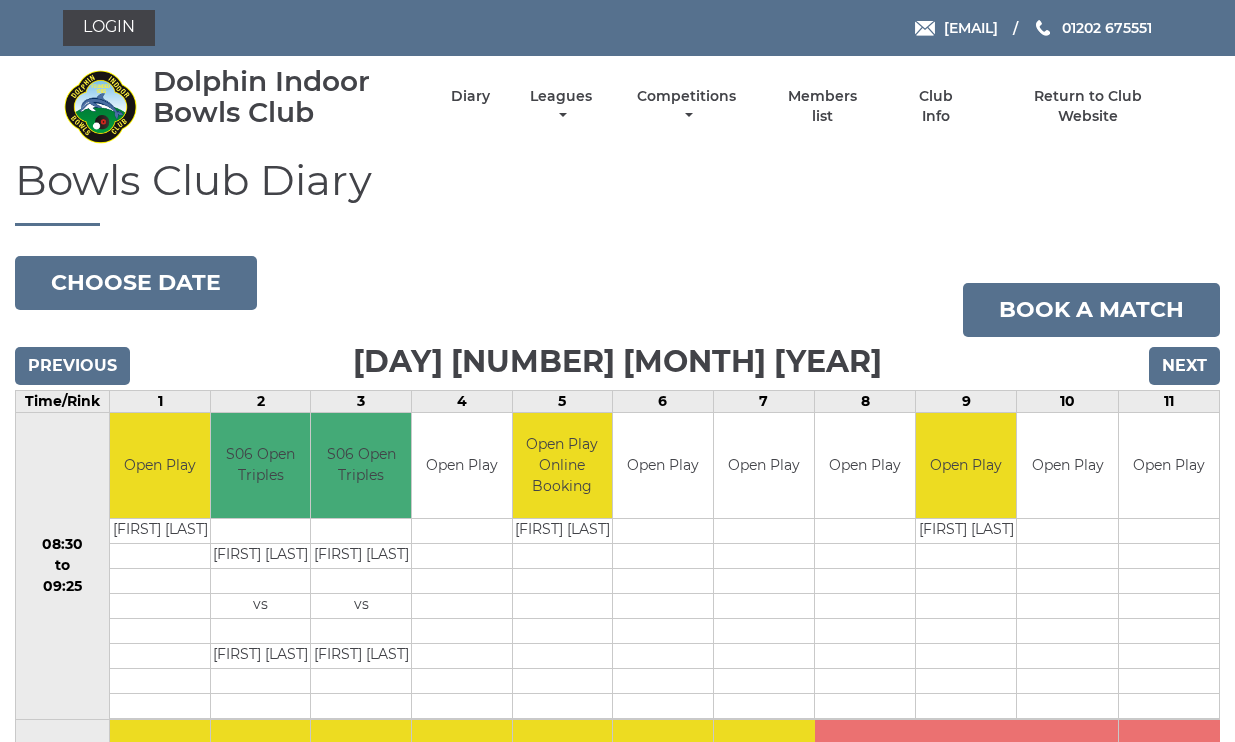 scroll, scrollTop: 0, scrollLeft: 0, axis: both 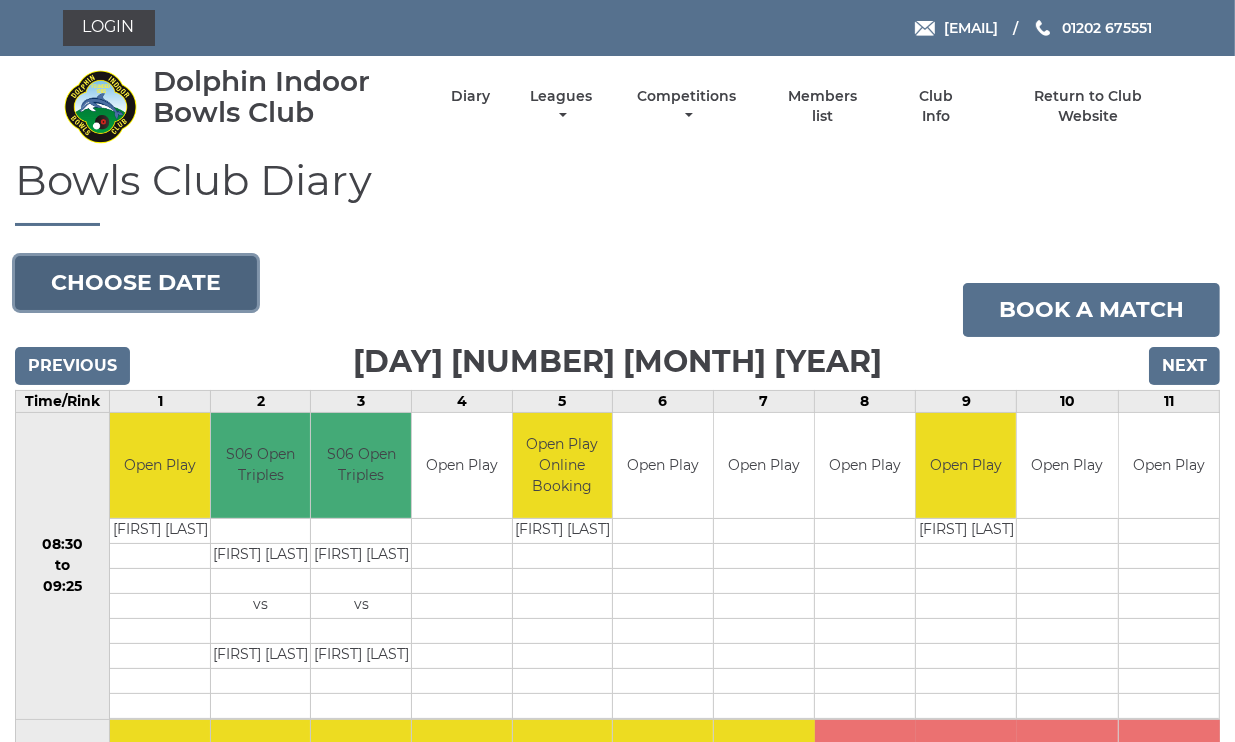 click on "Choose date" at bounding box center (136, 283) 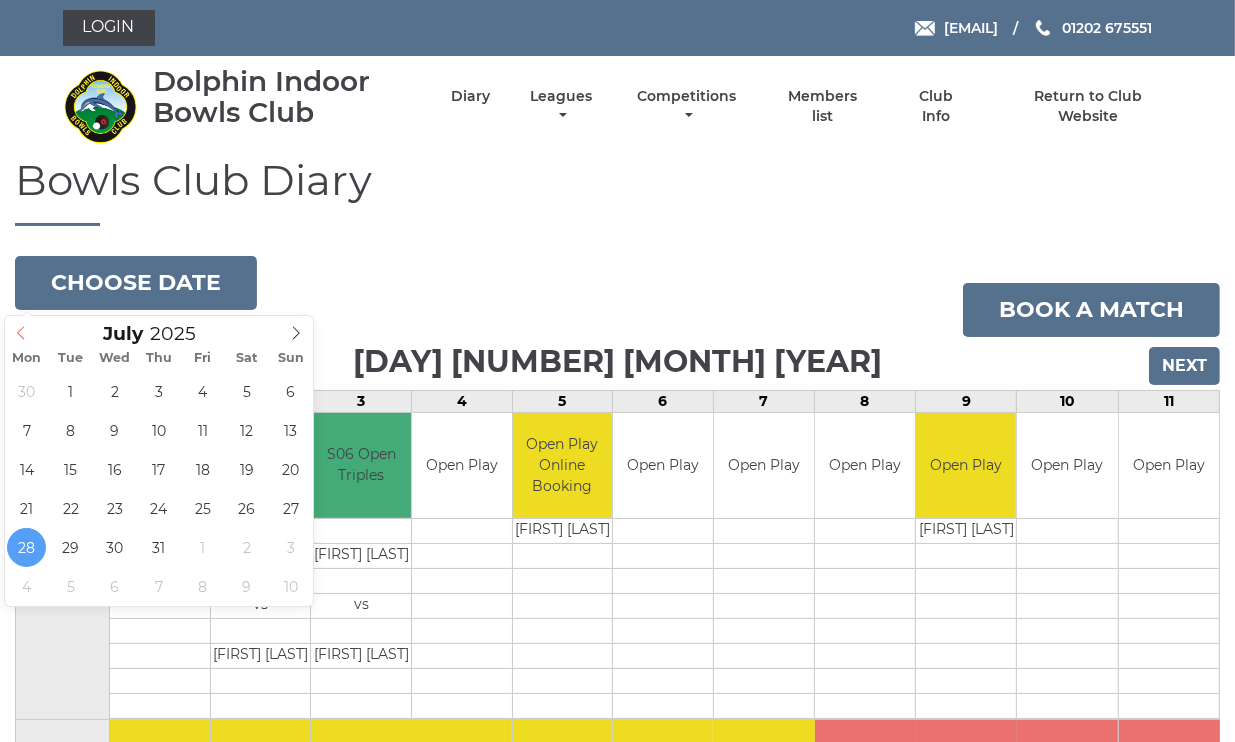 click 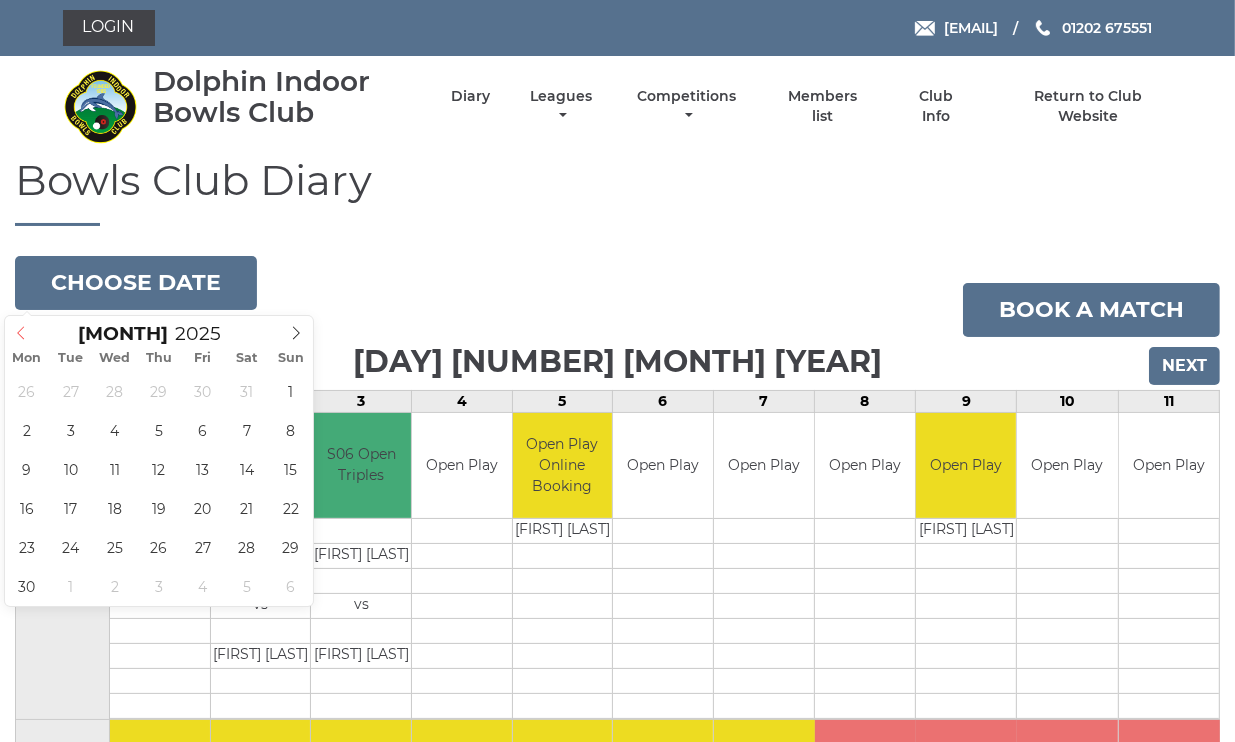 click 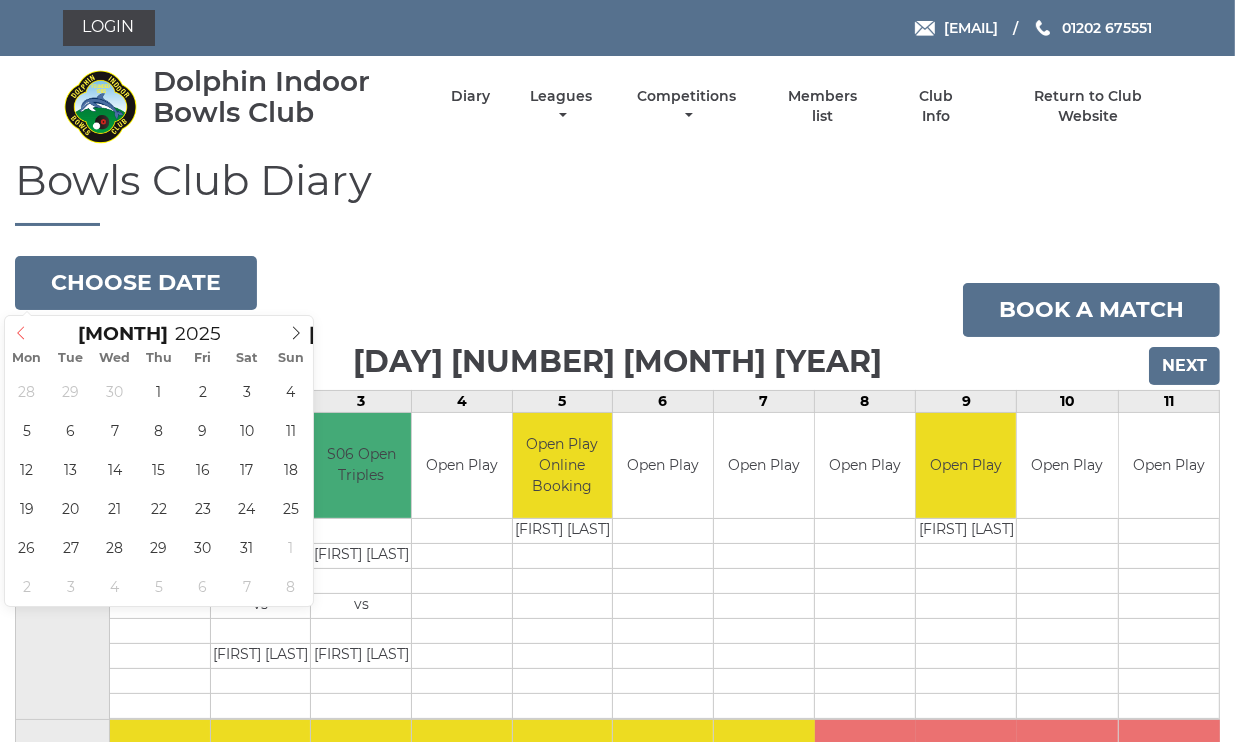 click 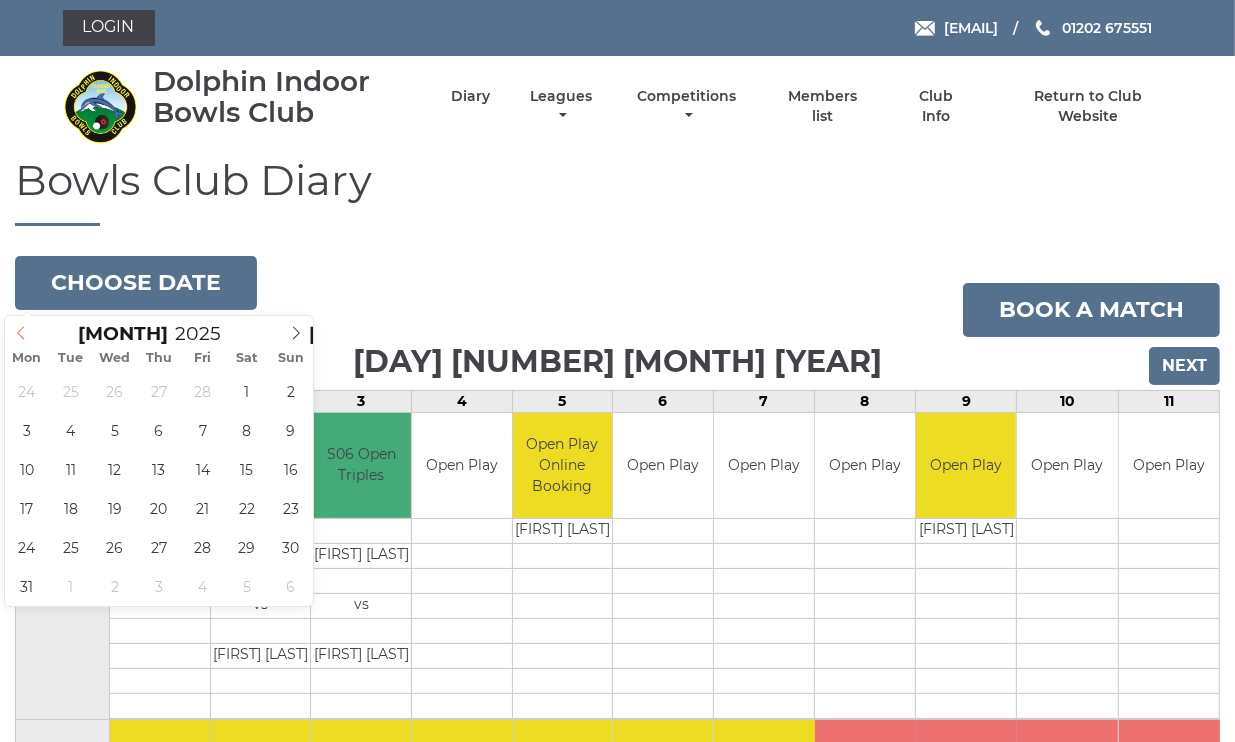 click 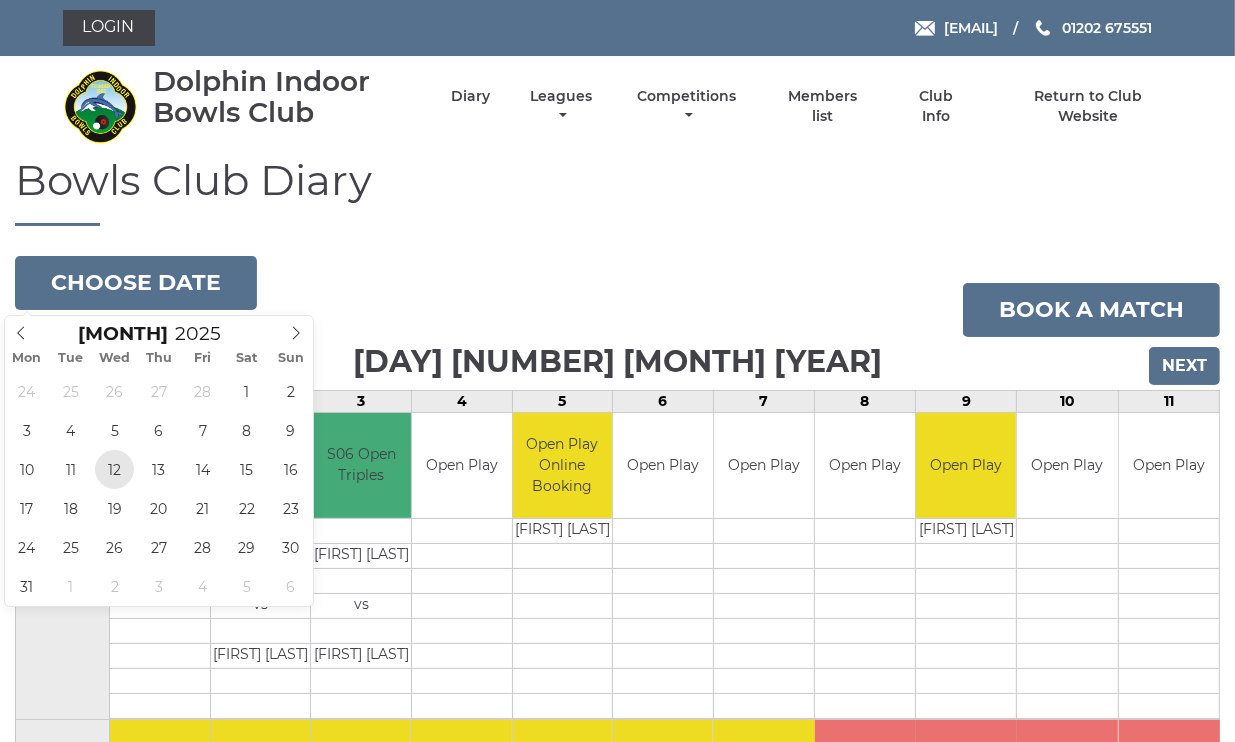 type on "2025-03-12" 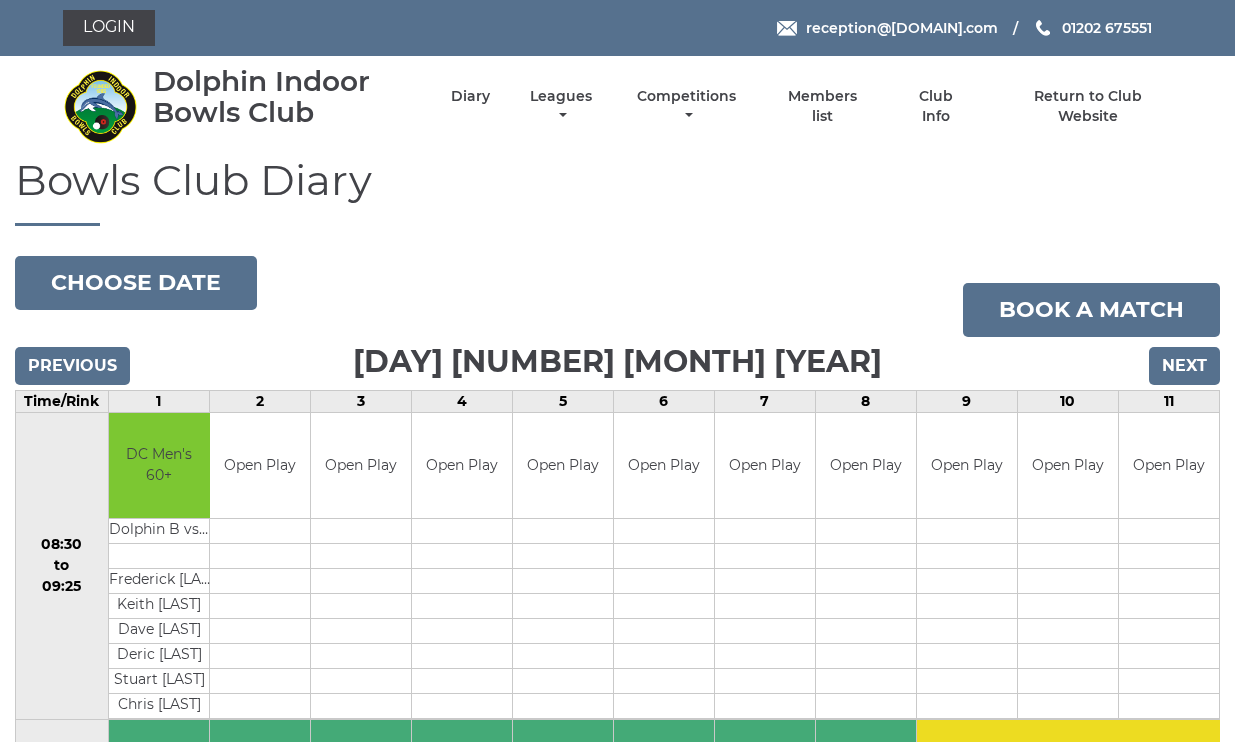 scroll, scrollTop: 0, scrollLeft: 0, axis: both 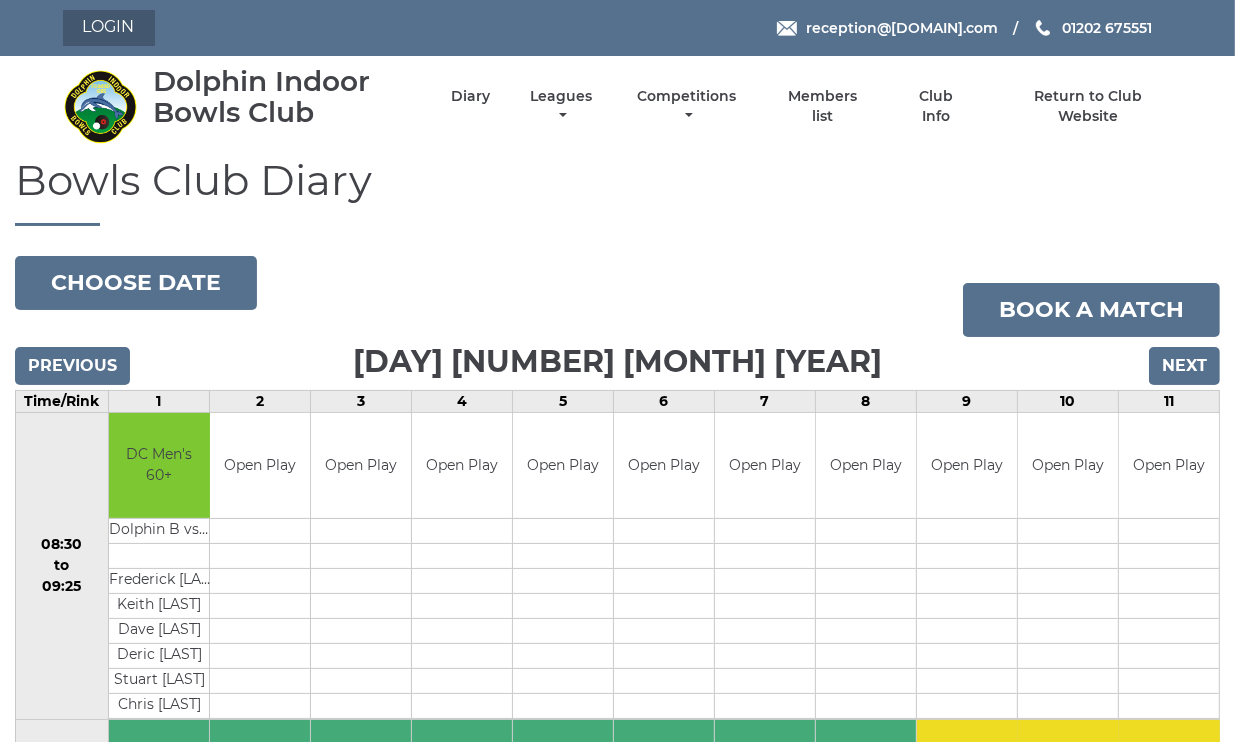 click on "Login" at bounding box center [109, 28] 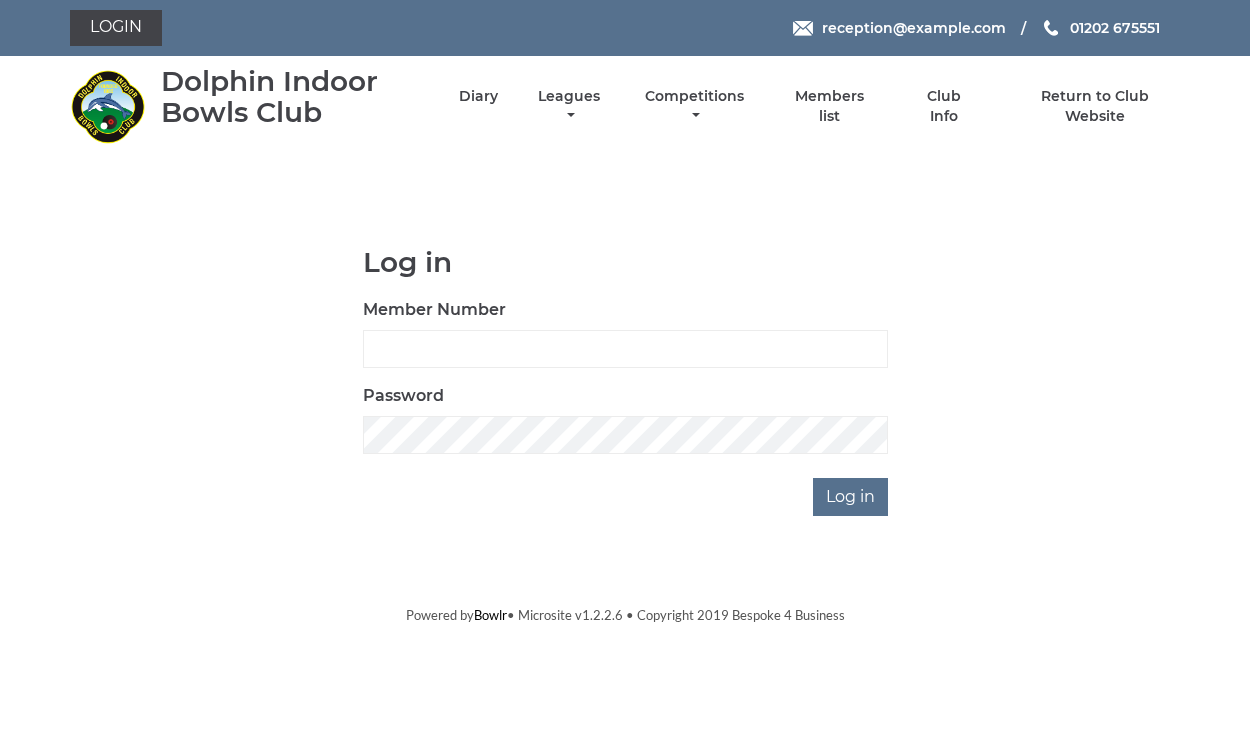 scroll, scrollTop: 0, scrollLeft: 0, axis: both 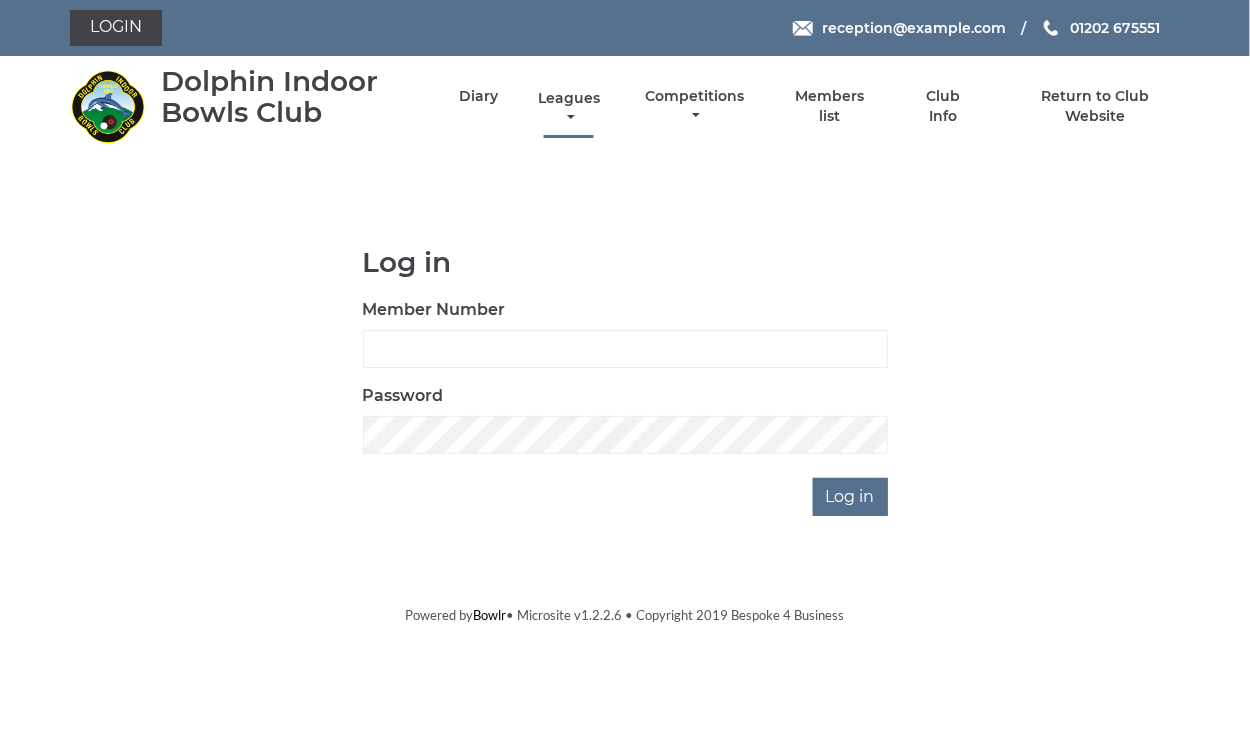 click on "Leagues" at bounding box center (569, 108) 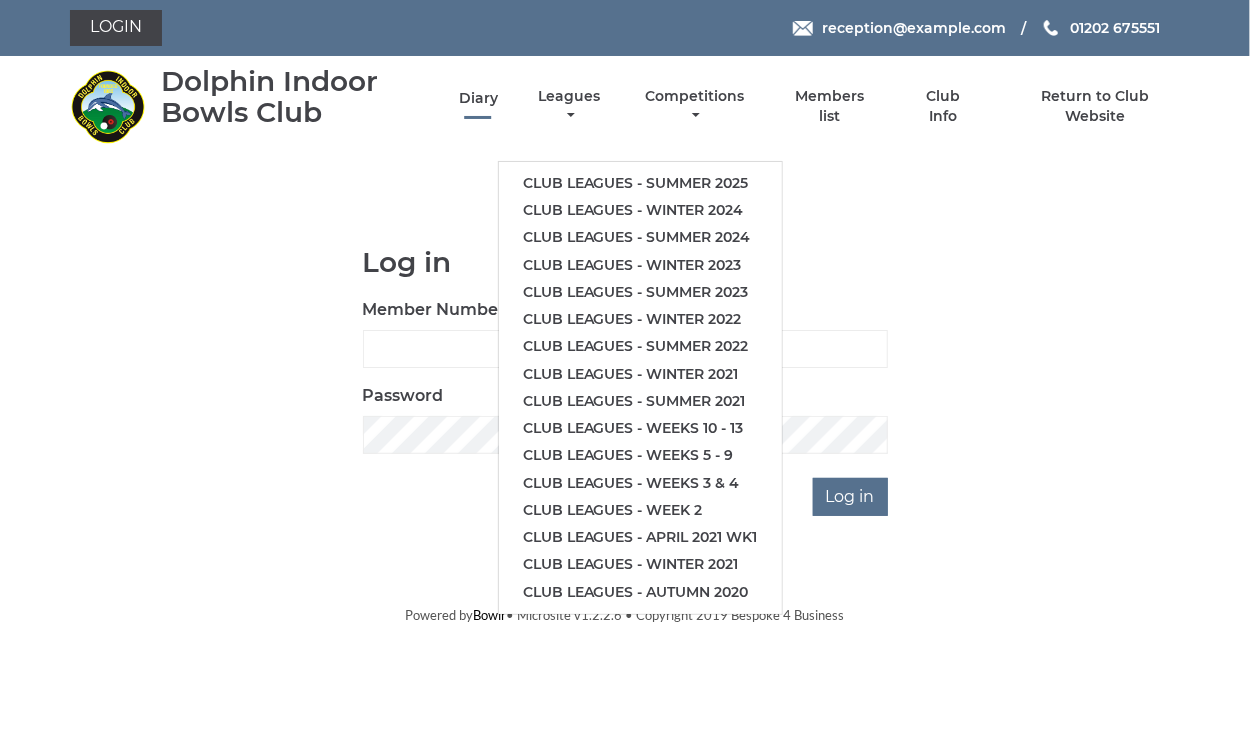 click on "Diary" at bounding box center [478, 98] 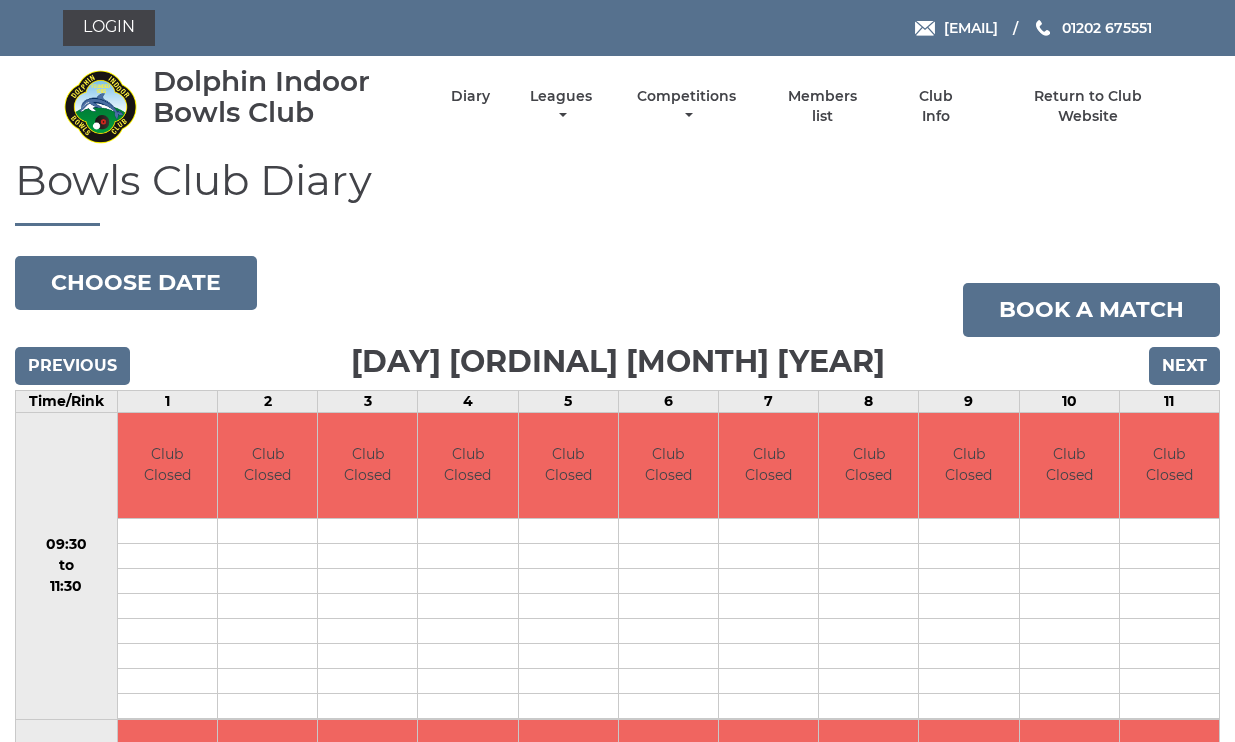 scroll, scrollTop: 0, scrollLeft: 0, axis: both 